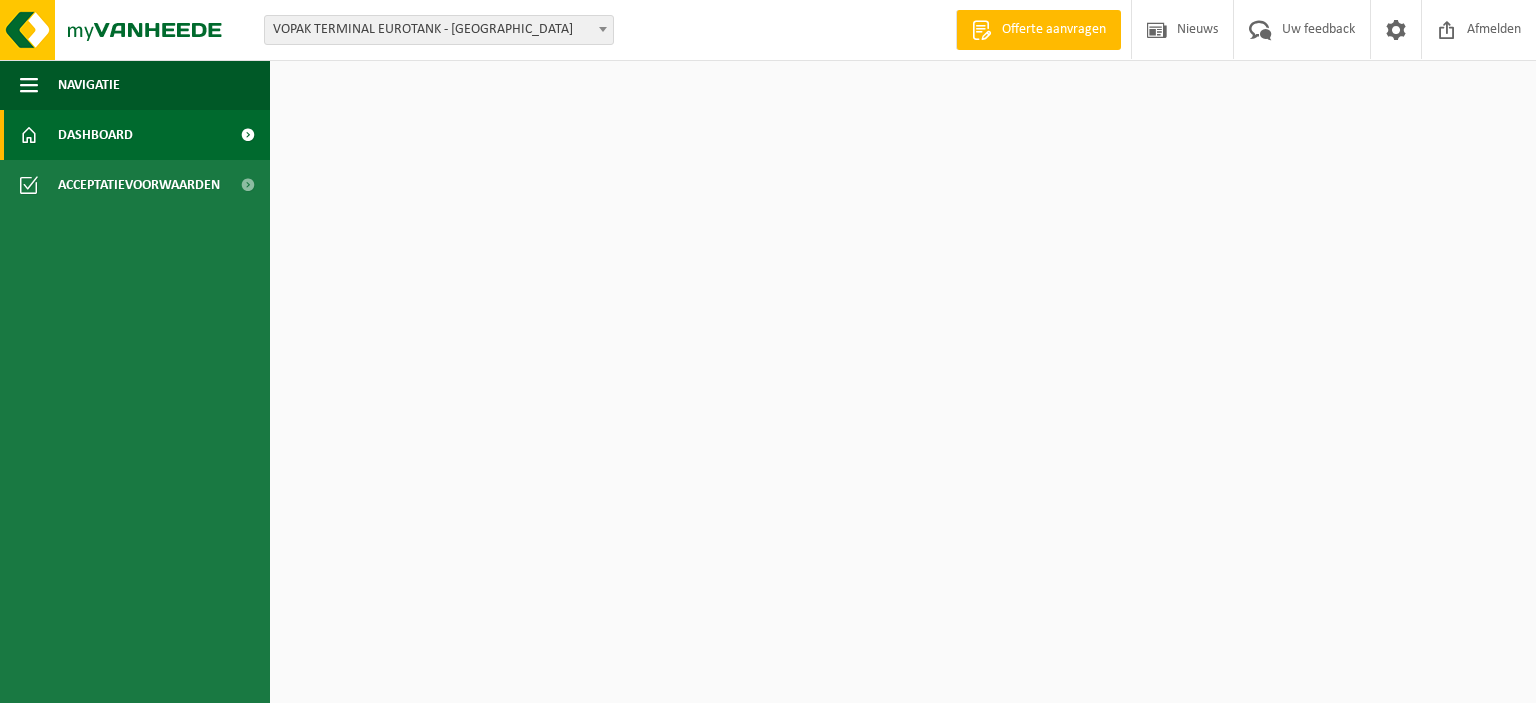 scroll, scrollTop: 0, scrollLeft: 0, axis: both 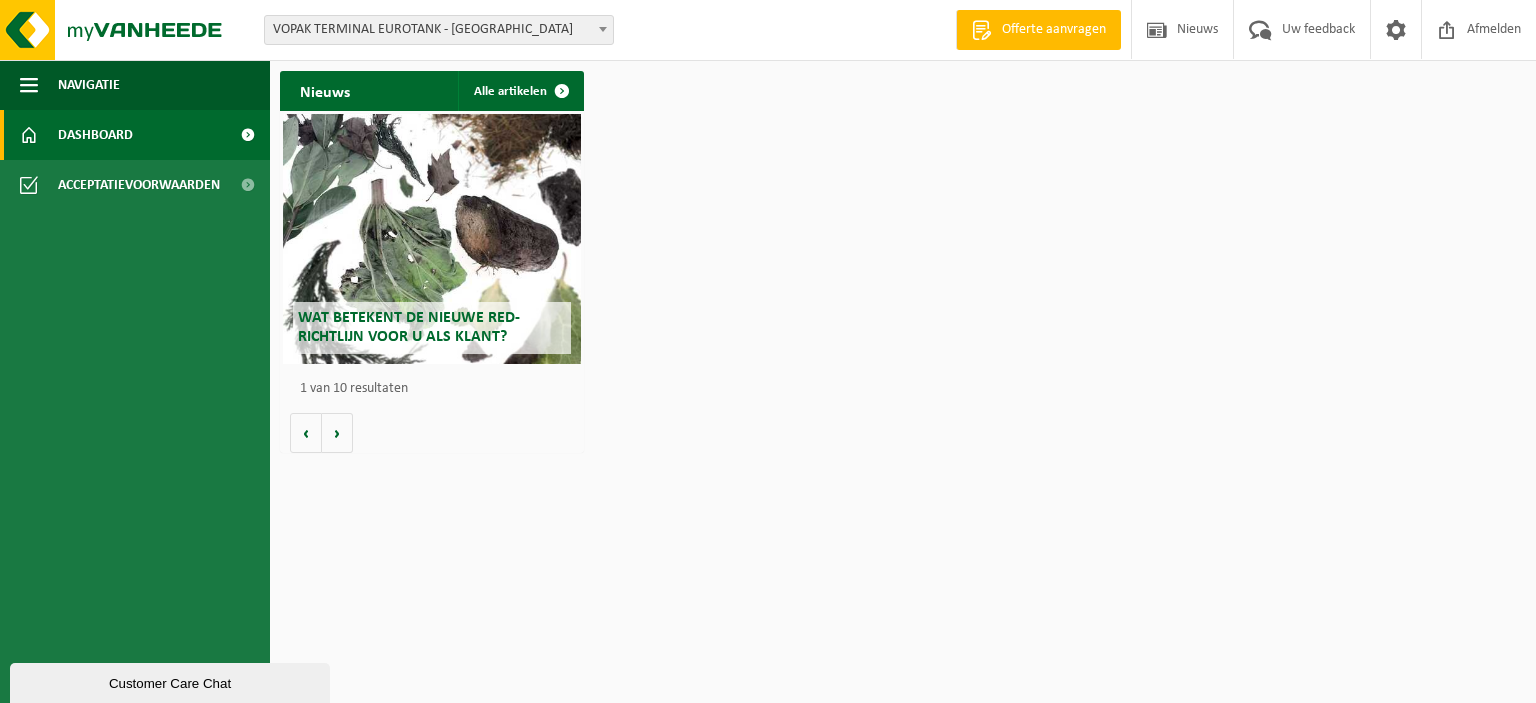 click on "Wat betekent de nieuwe RED-richtlijn voor u als klant?" at bounding box center (432, 239) 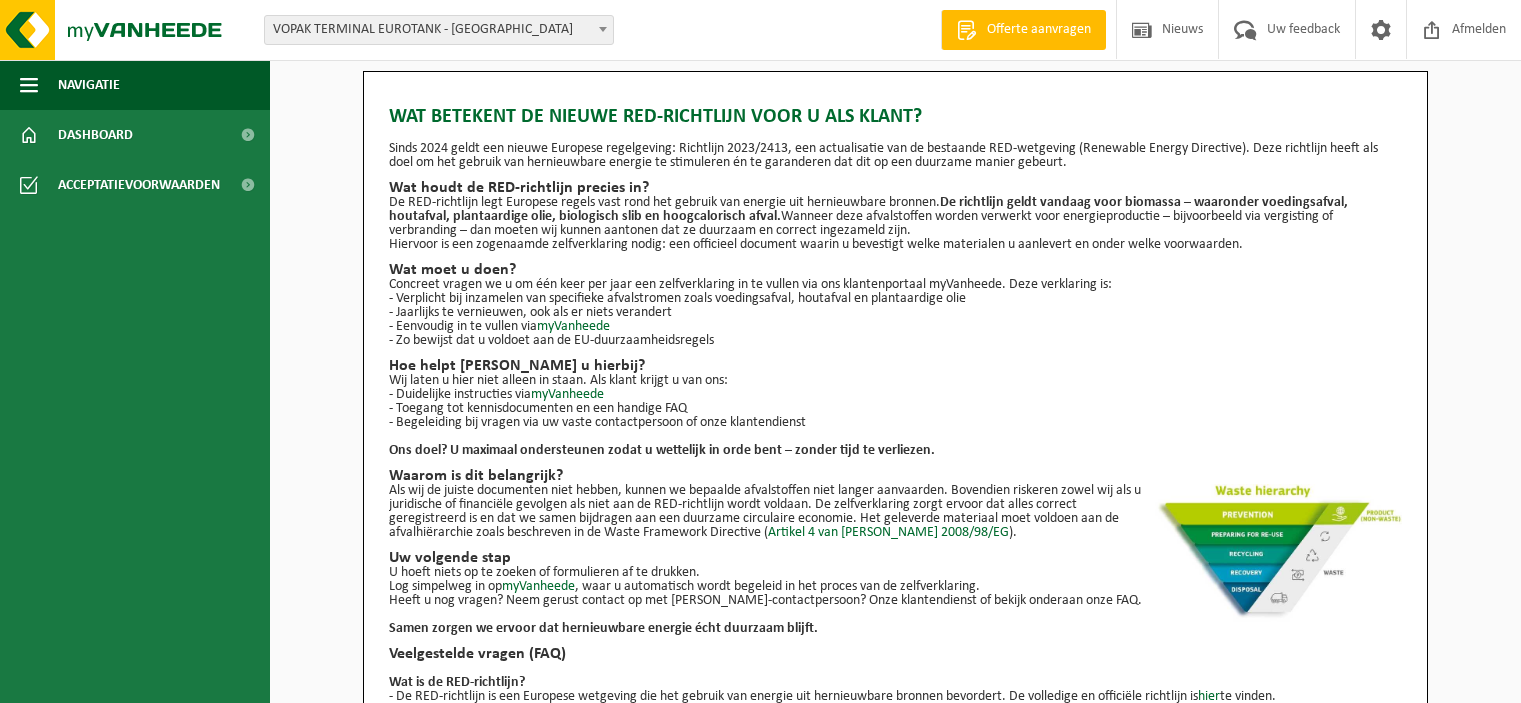 scroll, scrollTop: 0, scrollLeft: 0, axis: both 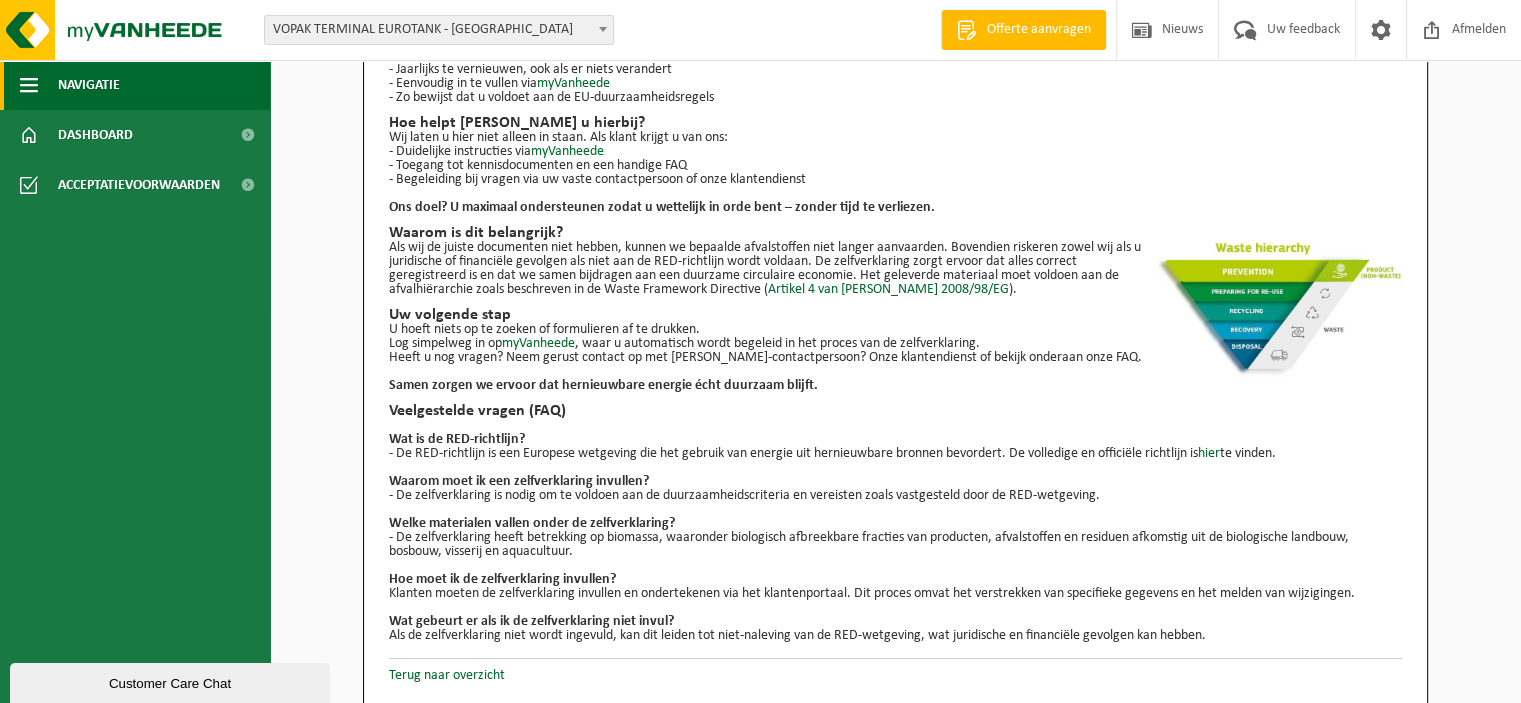 click on "Navigatie" at bounding box center (89, 85) 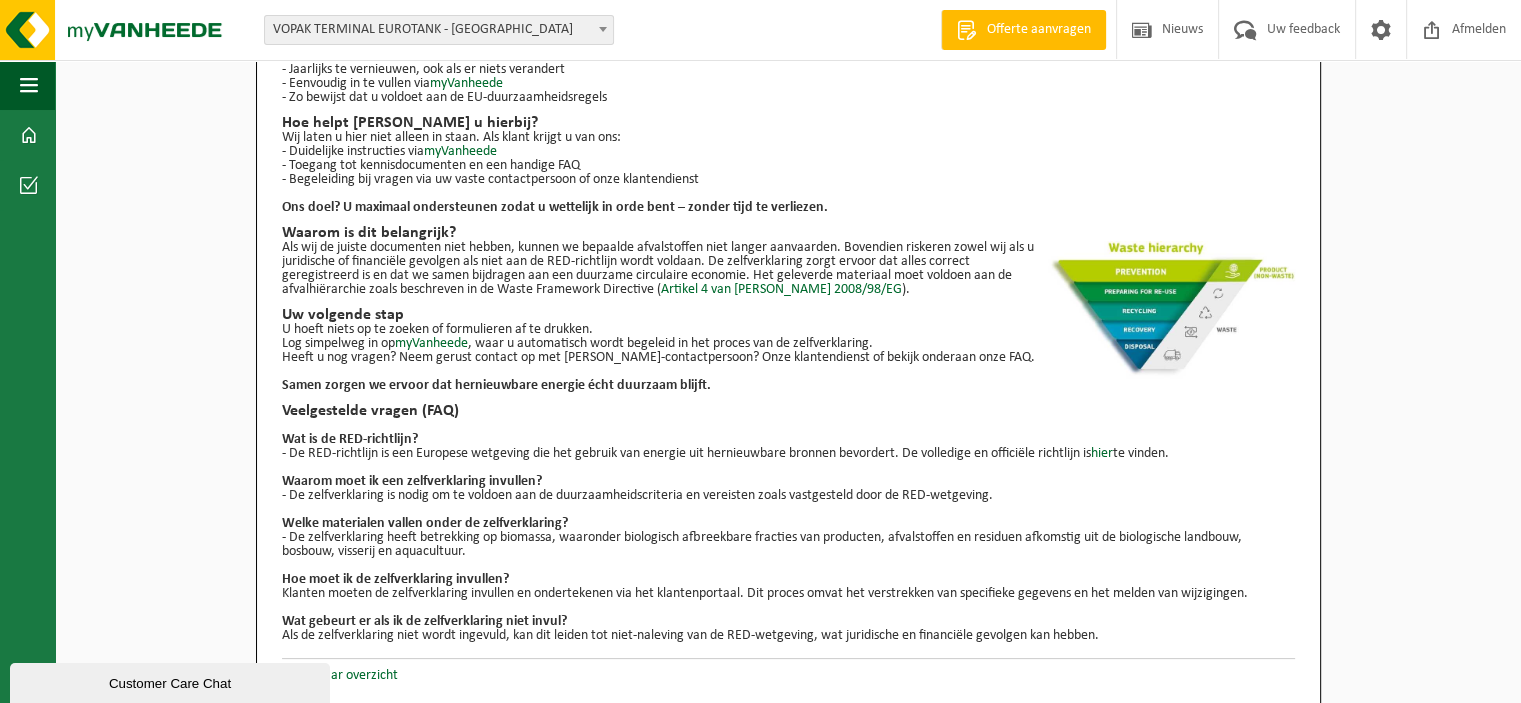 click at bounding box center [603, 29] 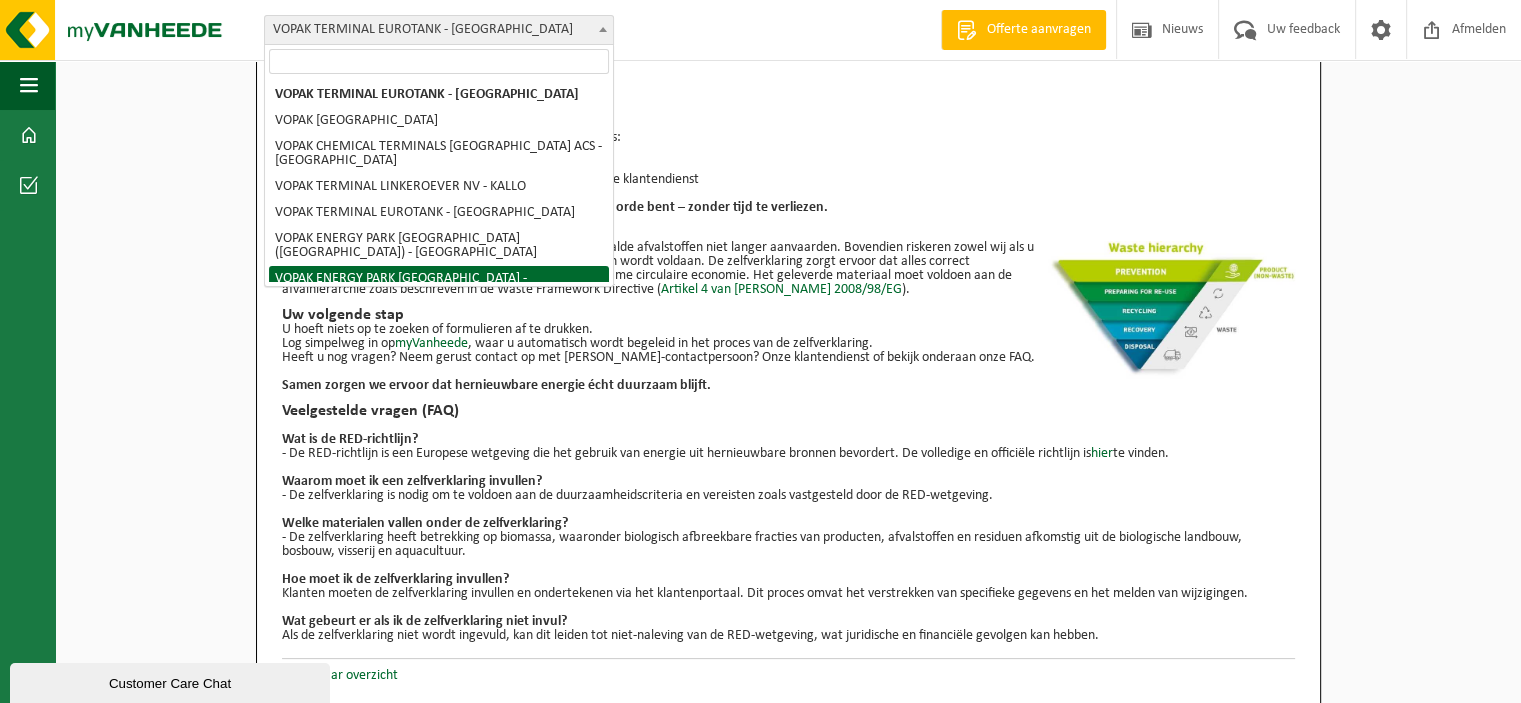 select on "130931" 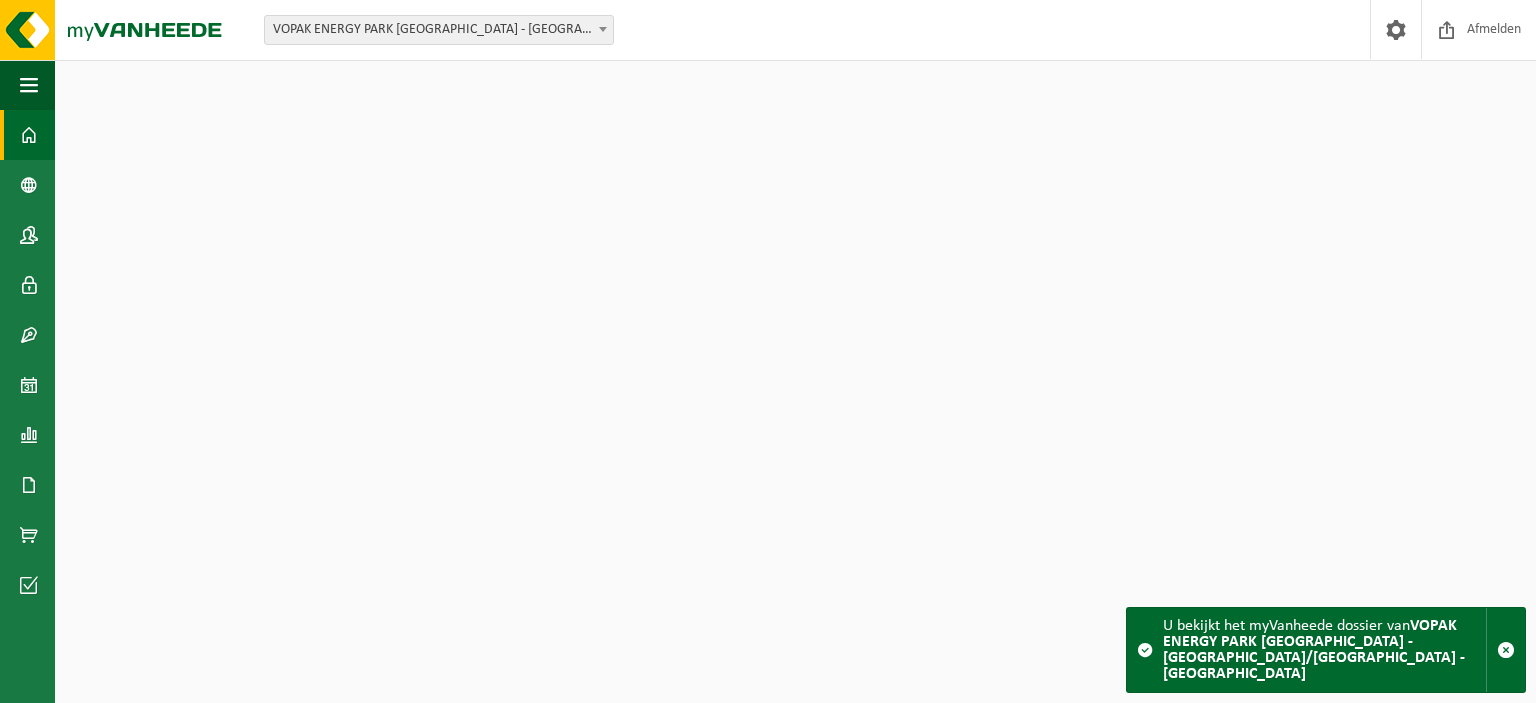 scroll, scrollTop: 0, scrollLeft: 0, axis: both 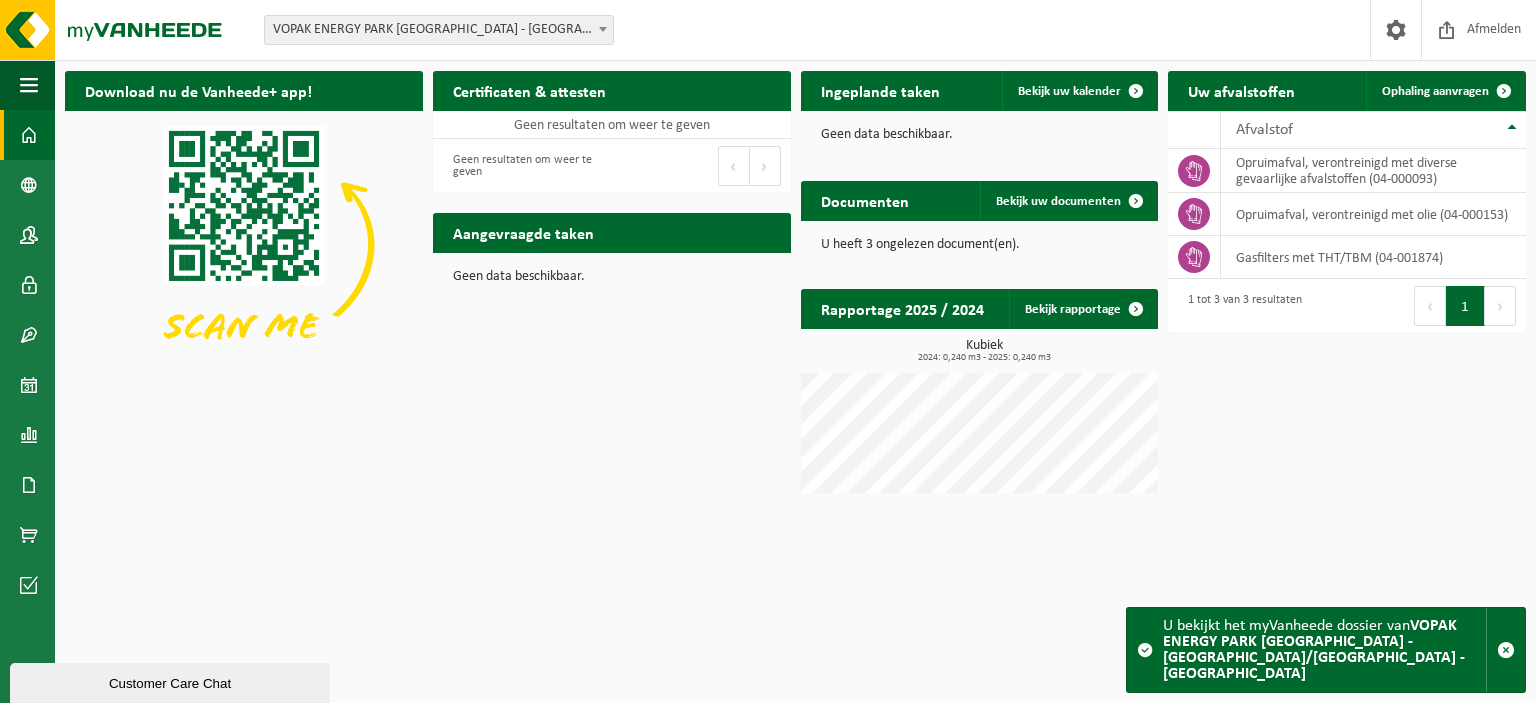 click at bounding box center (603, 29) 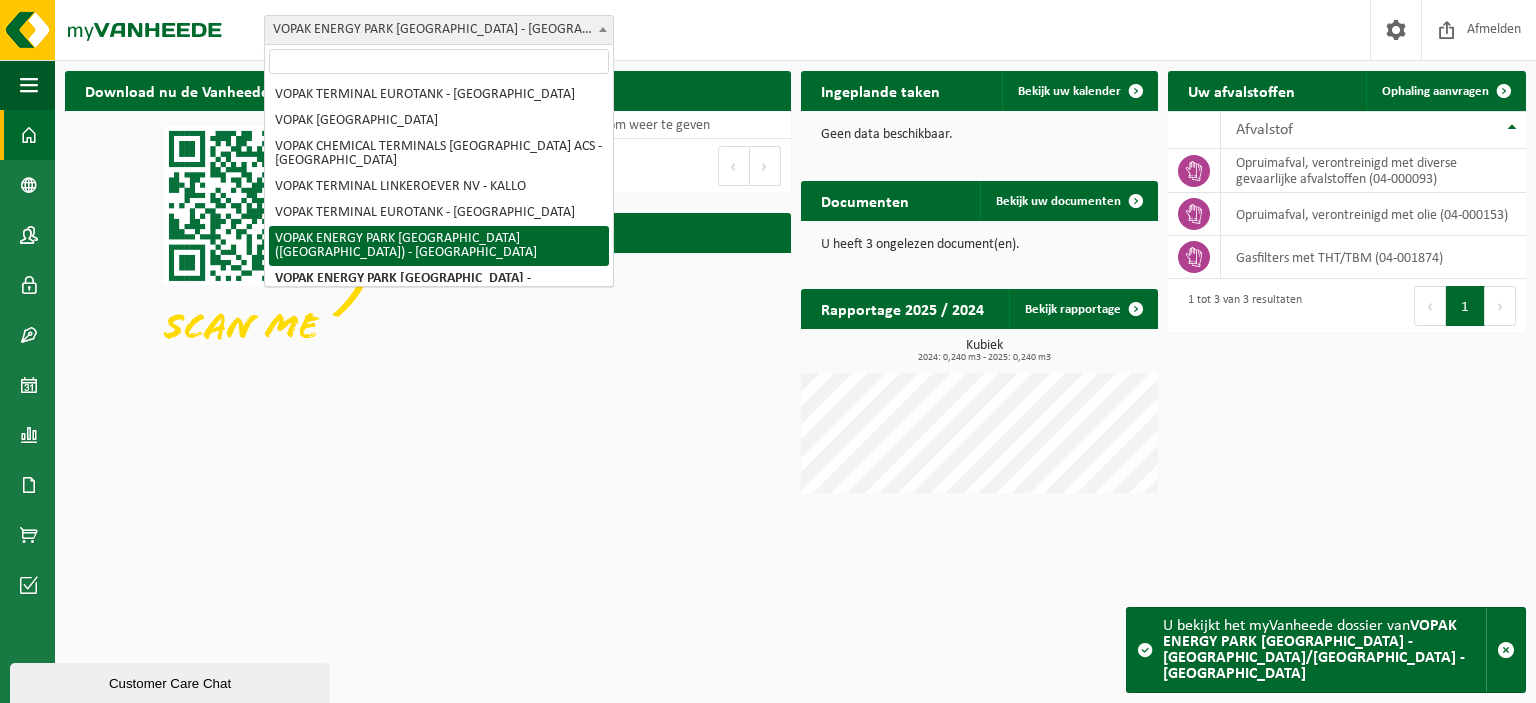 select on "130521" 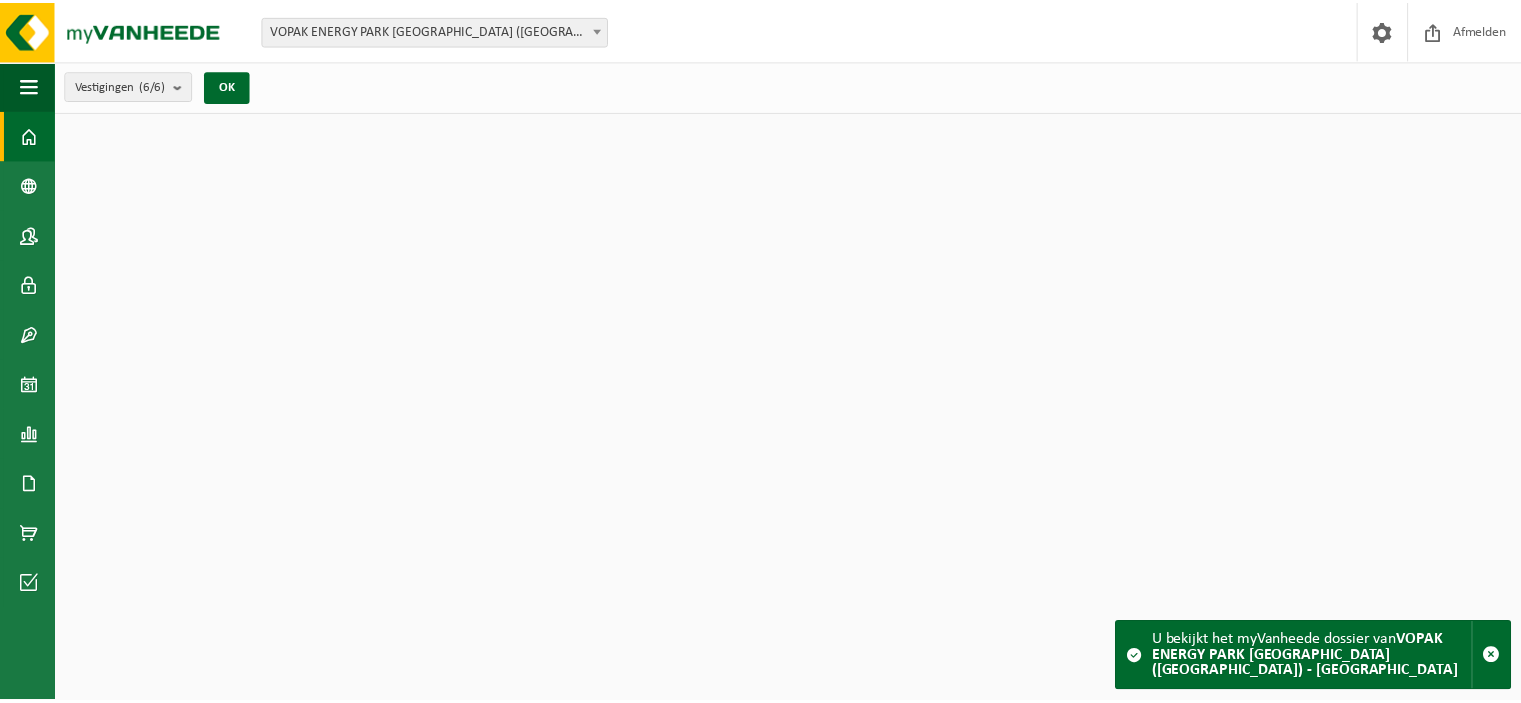 scroll, scrollTop: 0, scrollLeft: 0, axis: both 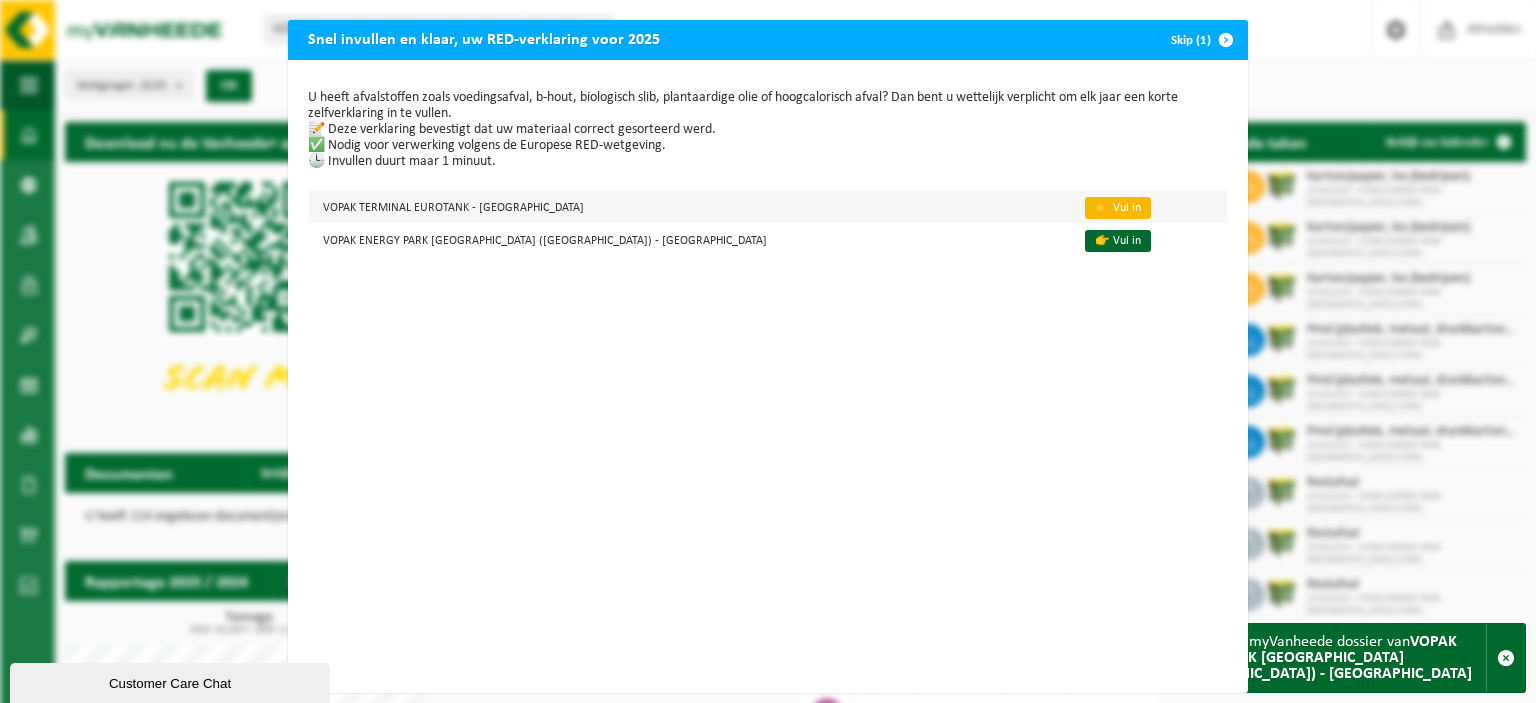 click on "👉 Vul in" at bounding box center (1118, 208) 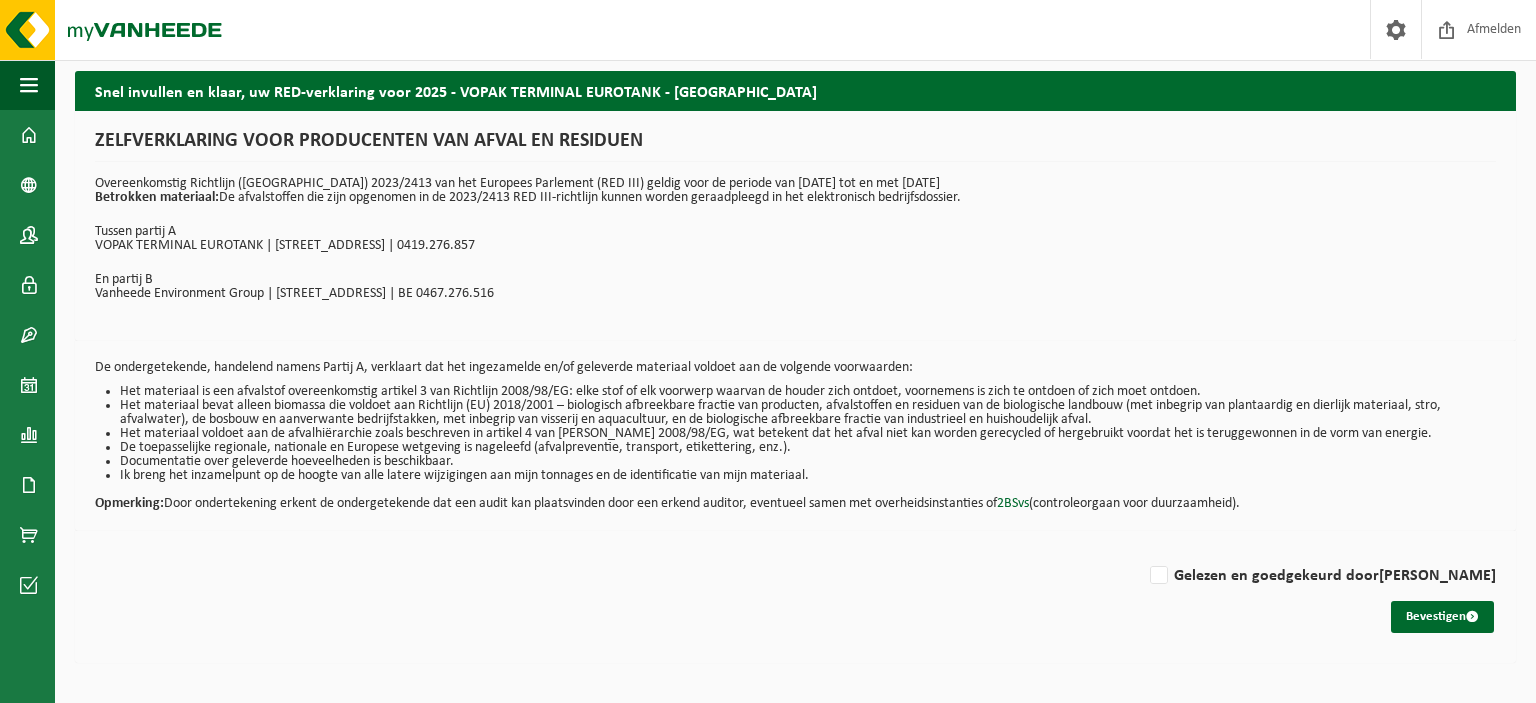 scroll, scrollTop: 0, scrollLeft: 0, axis: both 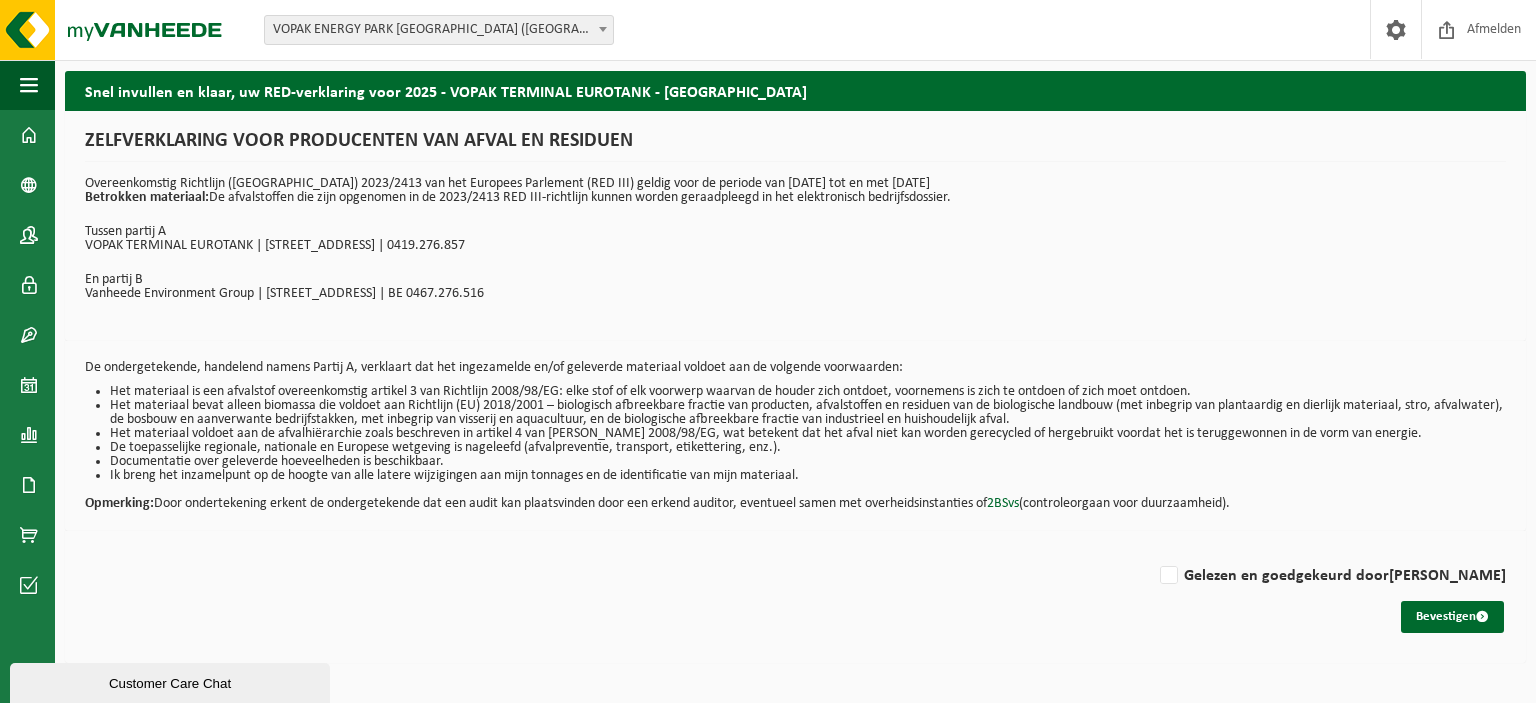 drag, startPoint x: 1078, startPoint y: 55, endPoint x: 880, endPoint y: 674, distance: 649.8961 